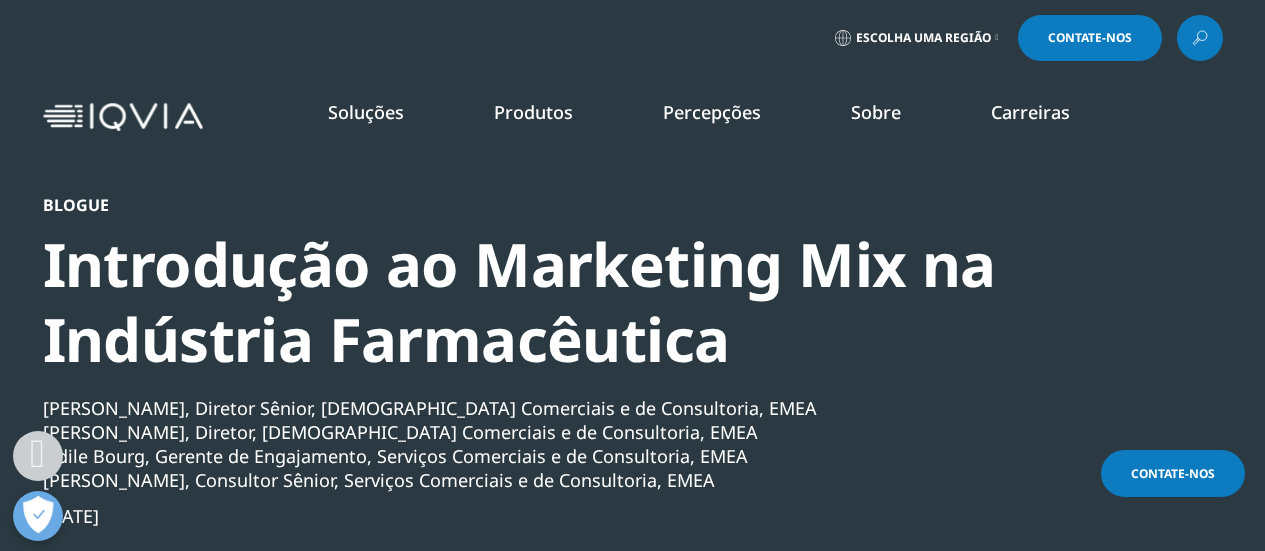 scroll, scrollTop: 4069, scrollLeft: 0, axis: vertical 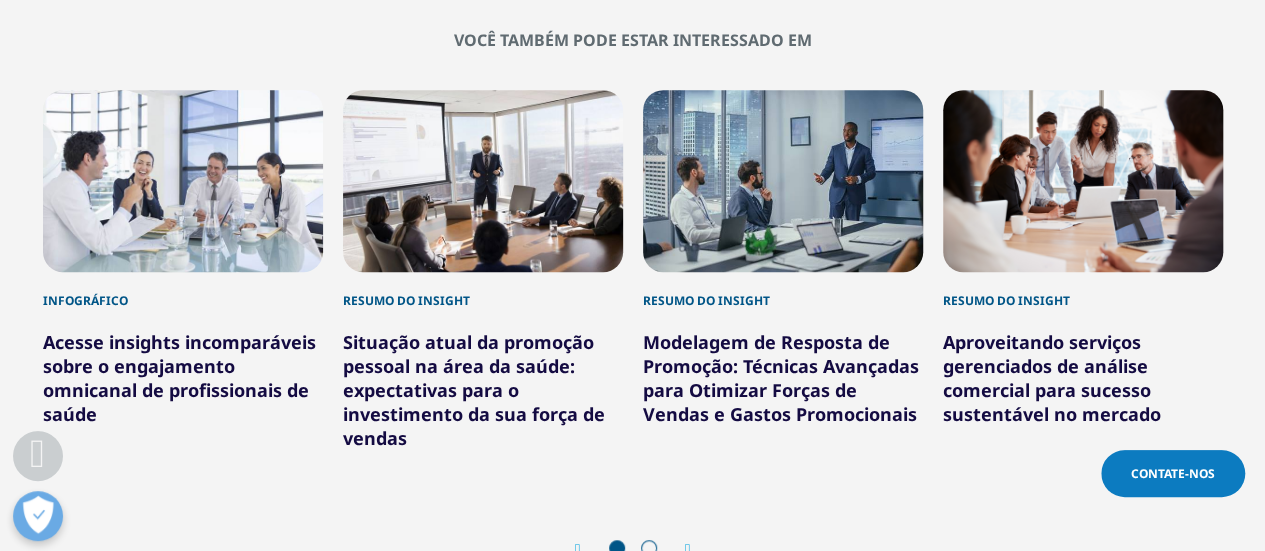 click on "Situação atual da promoção pessoal na área da saúde: expectativas para o investimento da sua força de vendas" at bounding box center (474, 390) 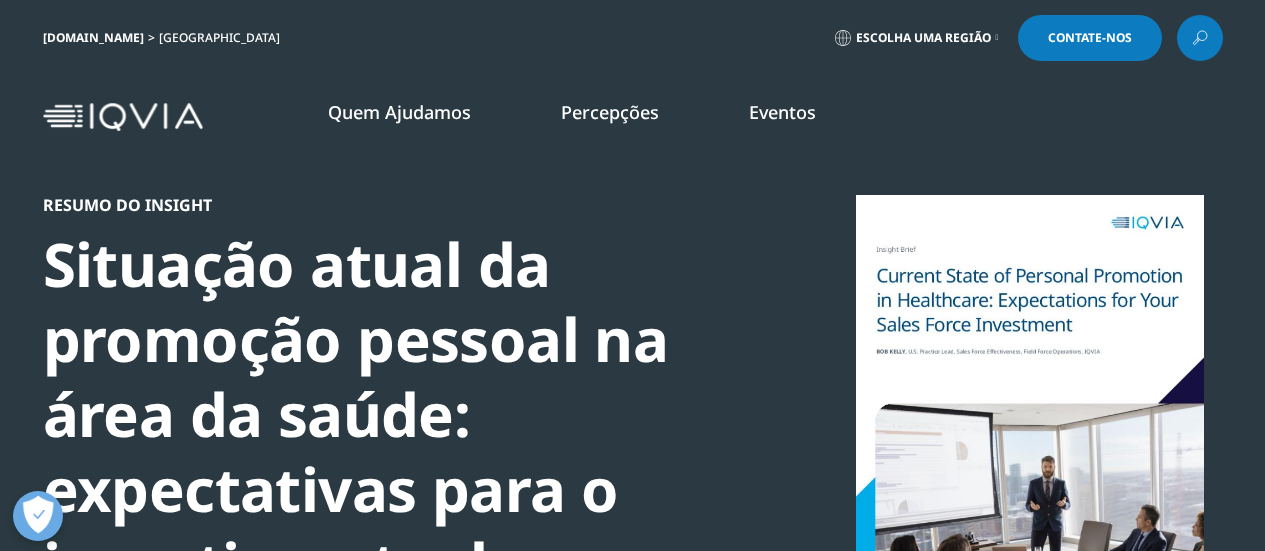 scroll, scrollTop: 0, scrollLeft: 0, axis: both 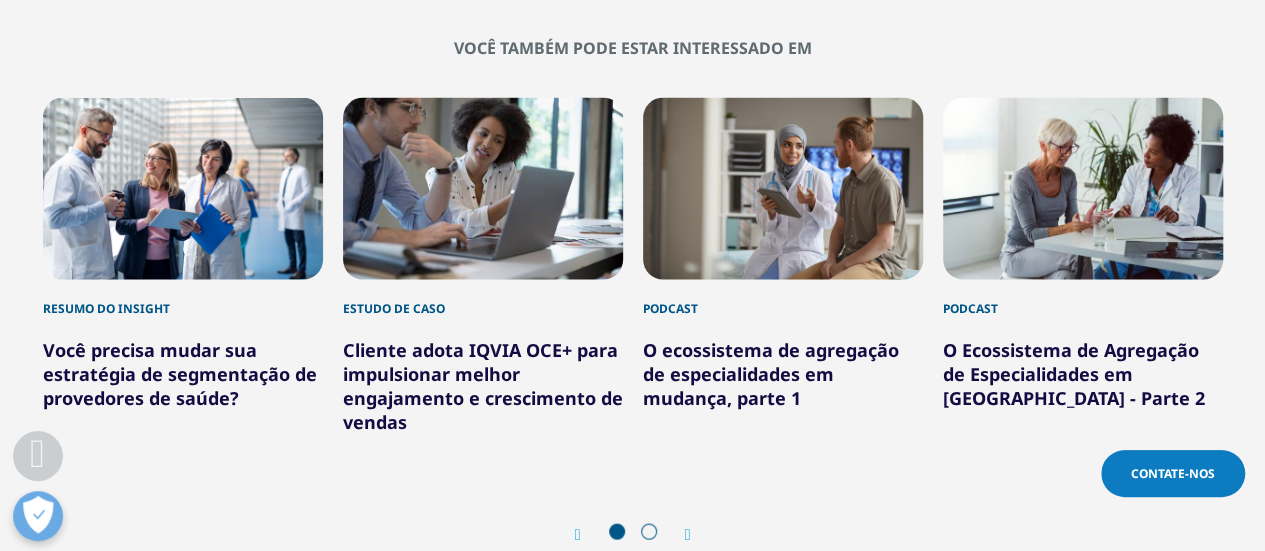 click on "Cliente adota IQVIA OCE+ para impulsionar melhor engajamento e crescimento de vendas" at bounding box center [483, 386] 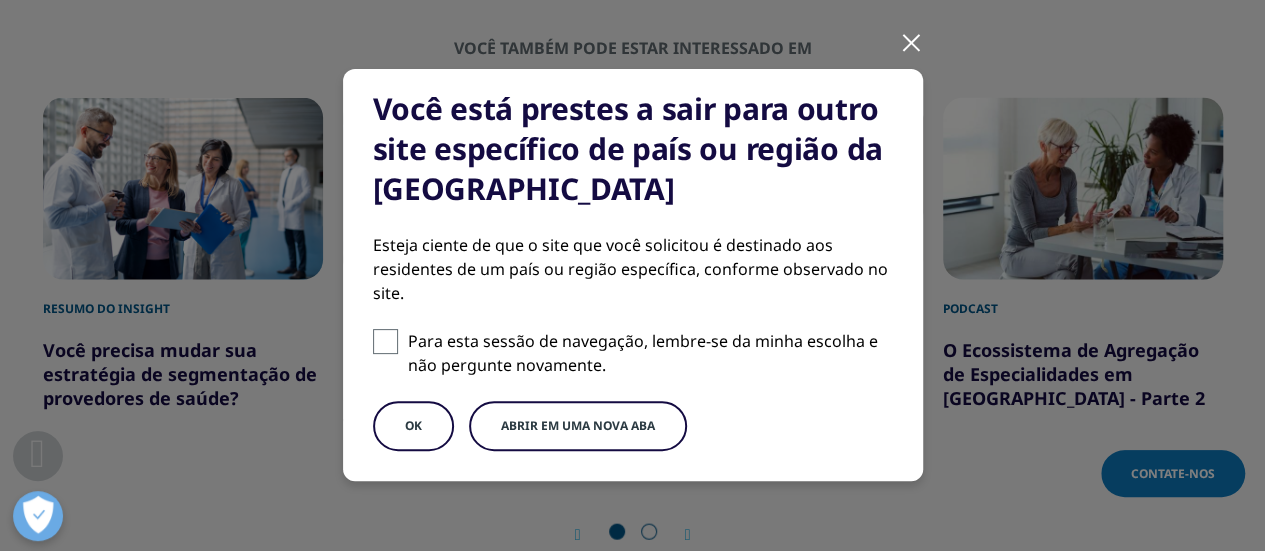 scroll, scrollTop: 148, scrollLeft: 0, axis: vertical 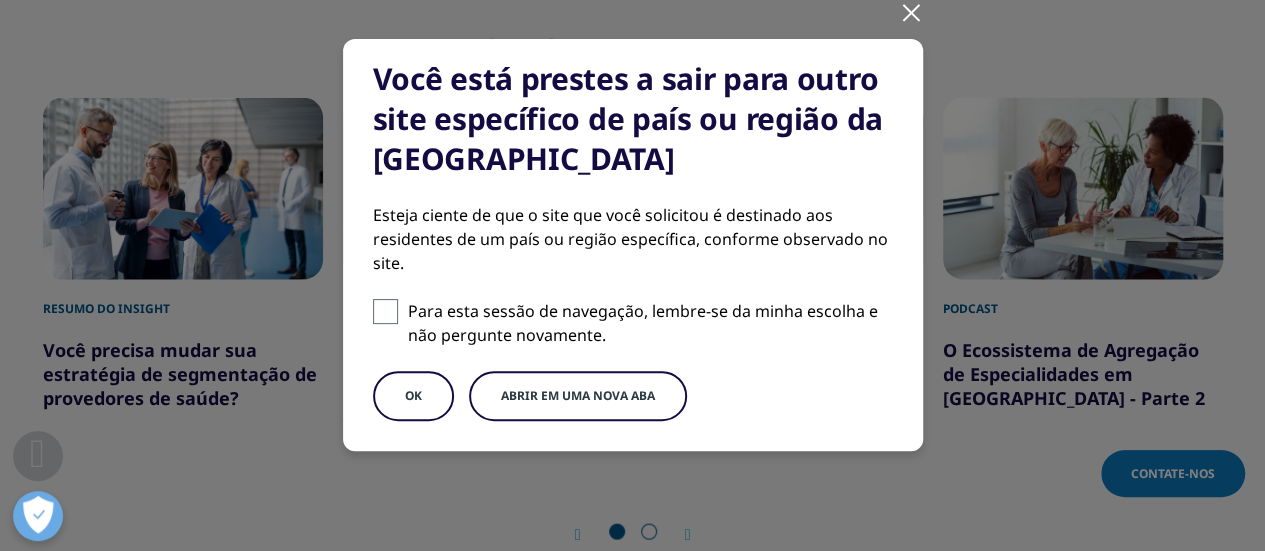 click at bounding box center [385, 311] 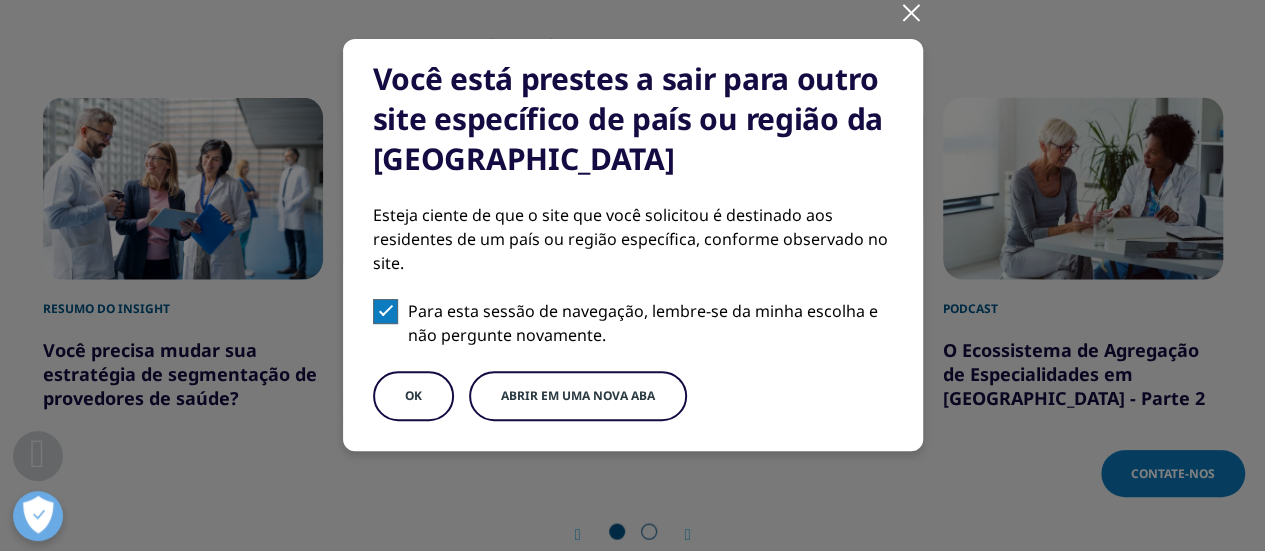 click on "OK" at bounding box center [413, 396] 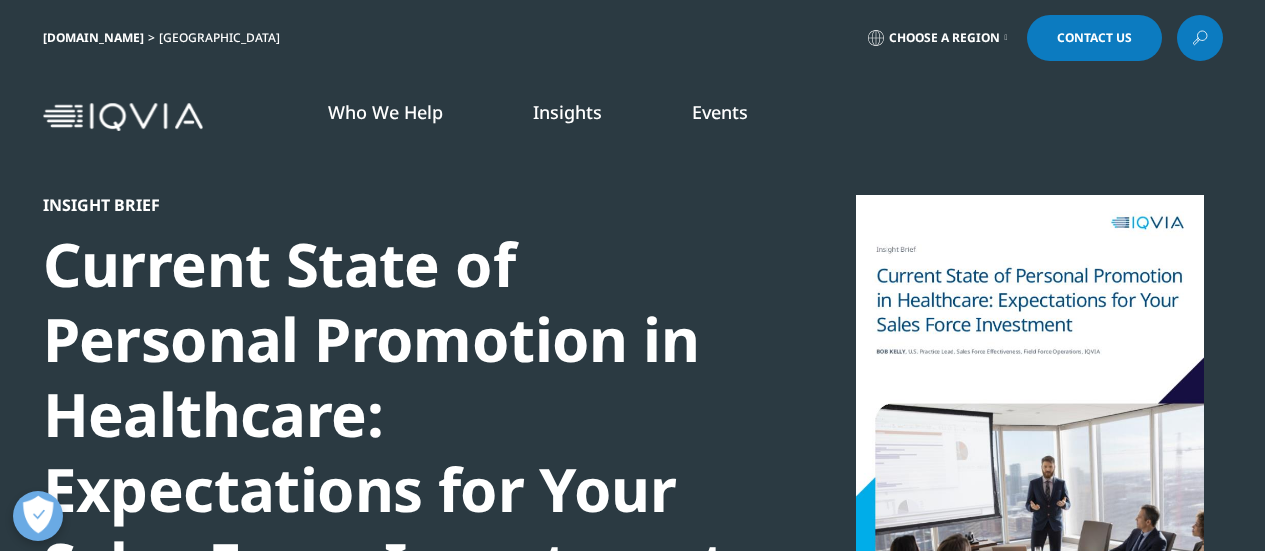 scroll, scrollTop: 0, scrollLeft: 0, axis: both 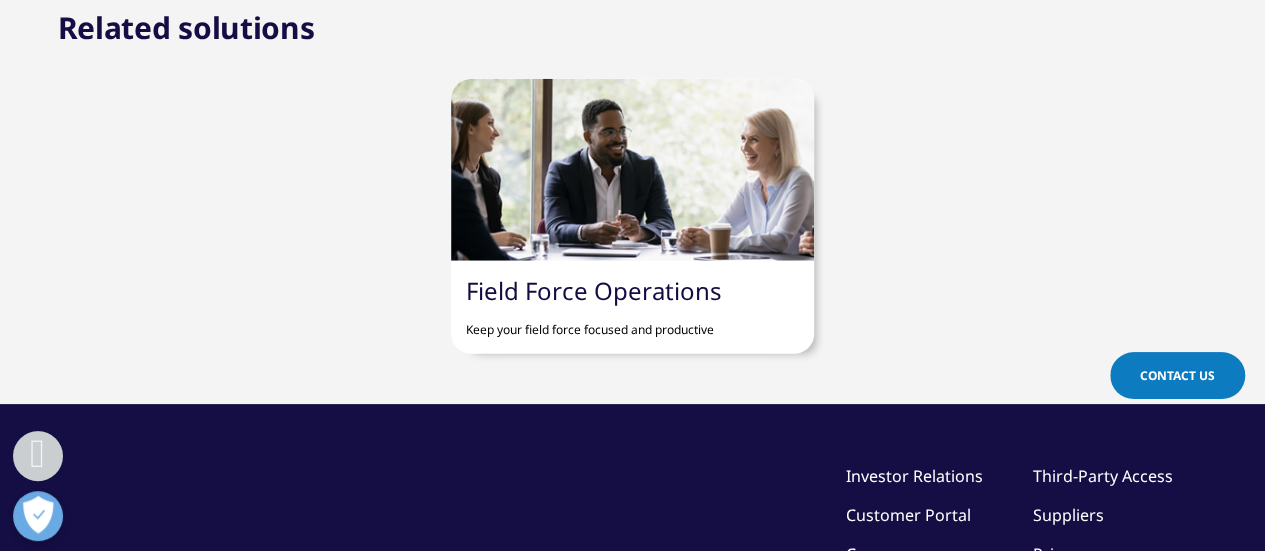 click on "Field Force Operations" at bounding box center [594, 290] 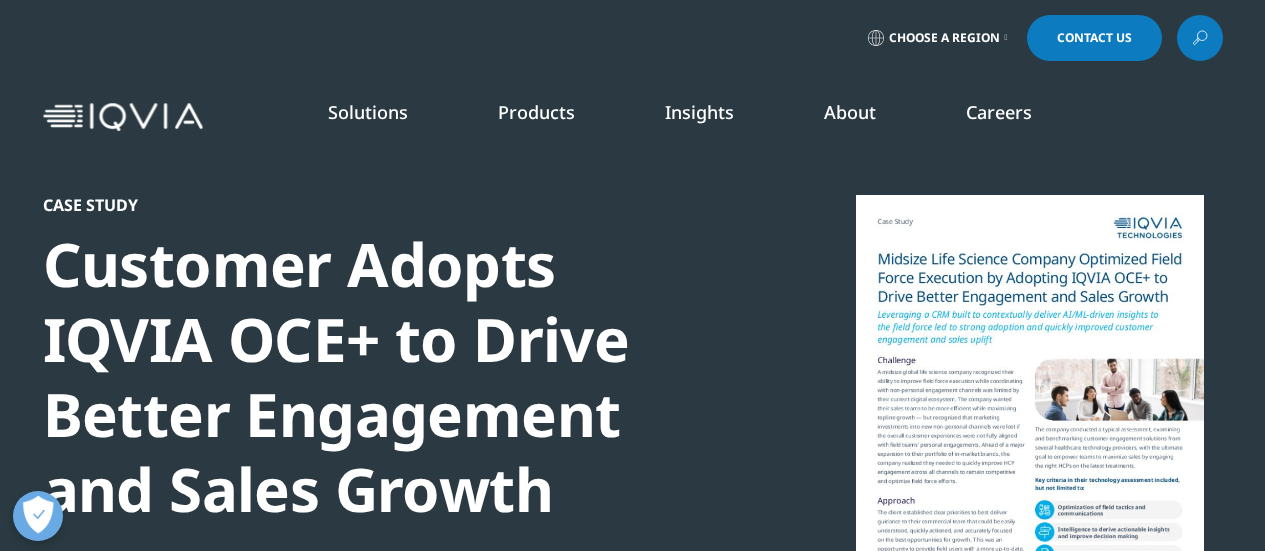scroll, scrollTop: 0, scrollLeft: 0, axis: both 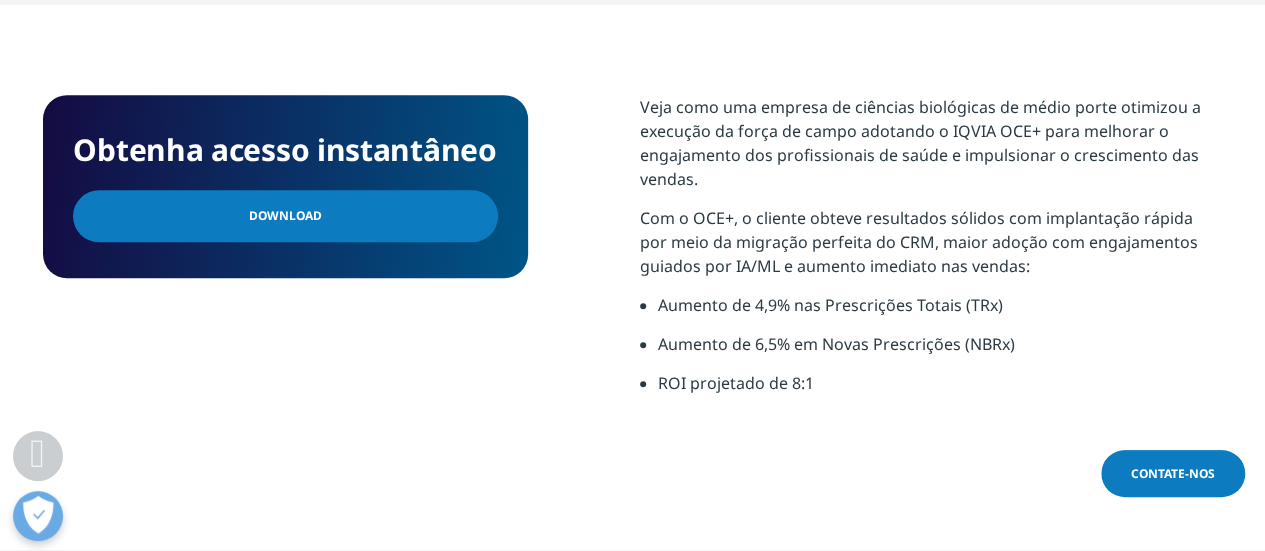 click on "Download" at bounding box center [285, 216] 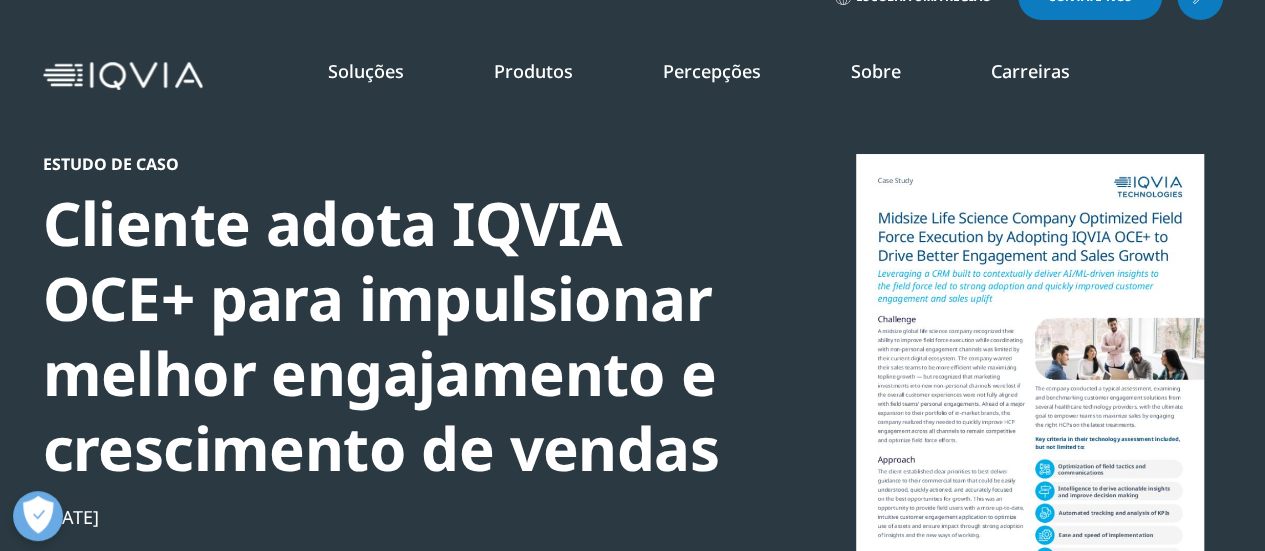 scroll, scrollTop: 0, scrollLeft: 0, axis: both 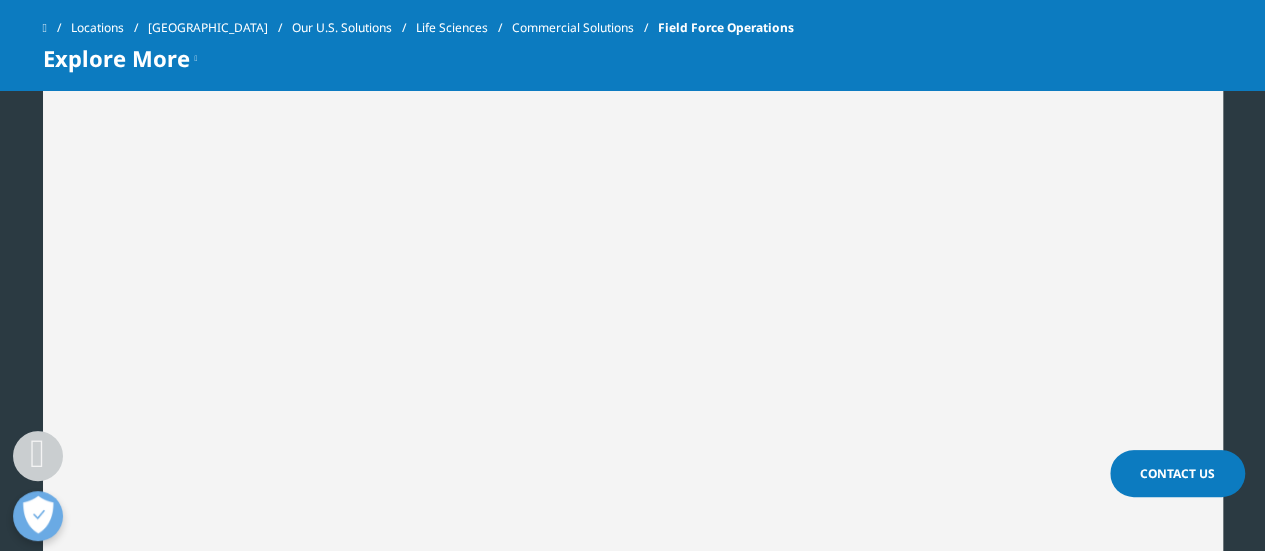 drag, startPoint x: 1276, startPoint y: 69, endPoint x: 1278, endPoint y: 165, distance: 96.02083 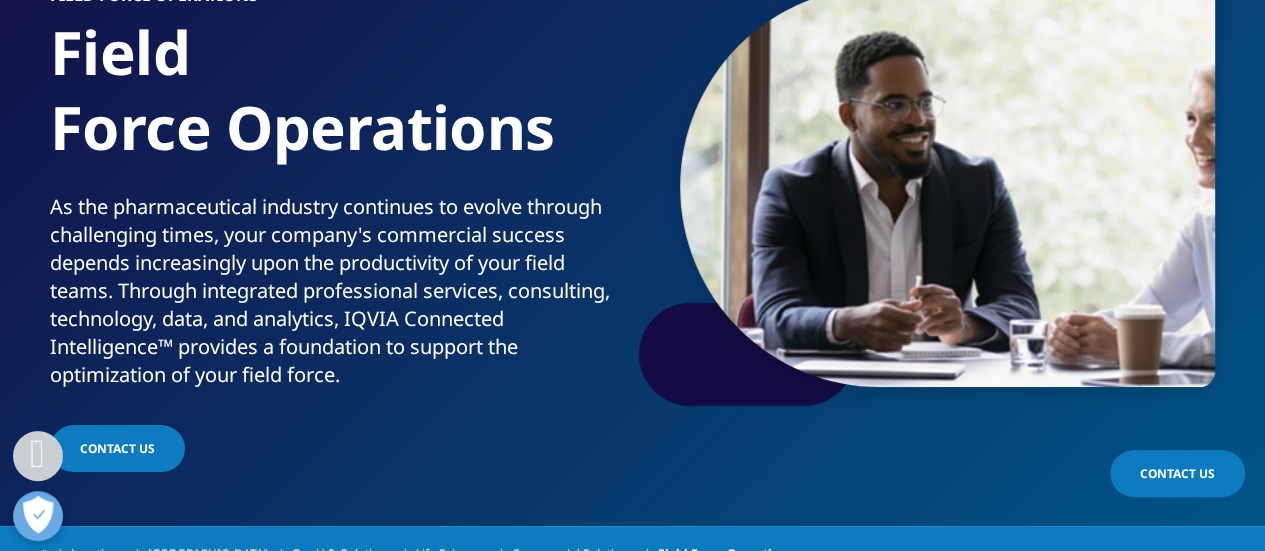 scroll, scrollTop: 0, scrollLeft: 0, axis: both 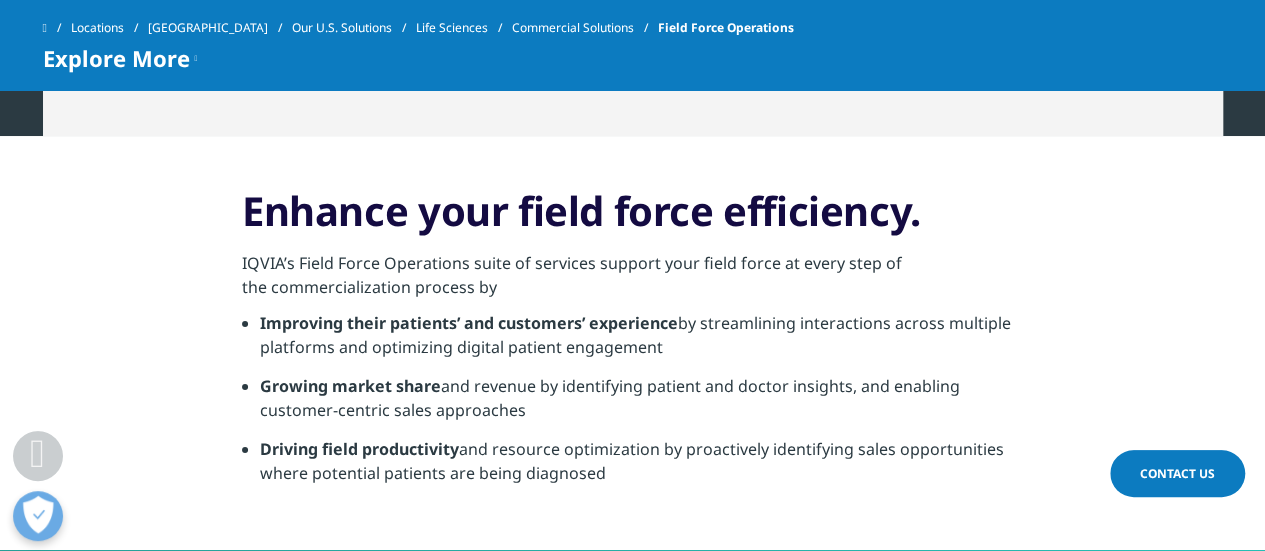 drag, startPoint x: 244, startPoint y: 201, endPoint x: 631, endPoint y: 500, distance: 489.0501 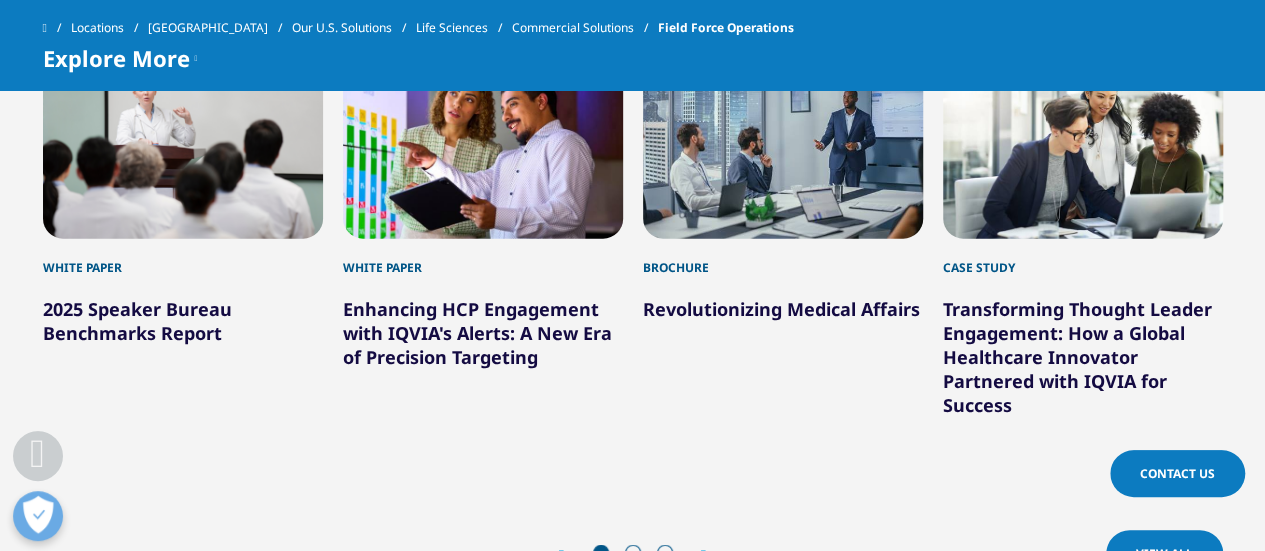 scroll, scrollTop: 0, scrollLeft: 0, axis: both 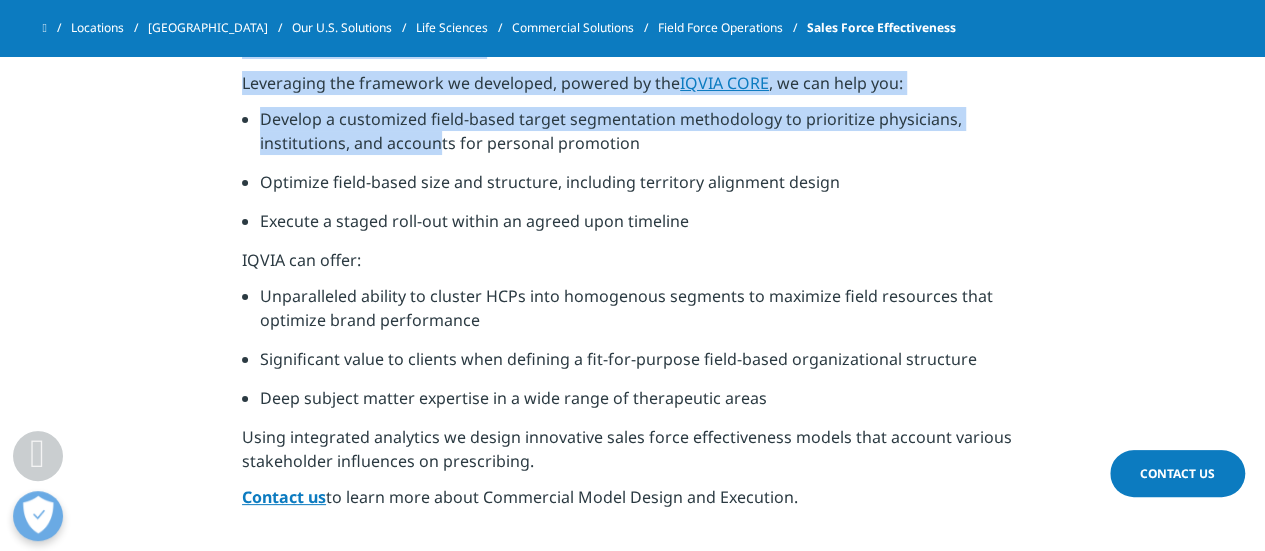 drag, startPoint x: 249, startPoint y: 255, endPoint x: 805, endPoint y: 493, distance: 604.7975 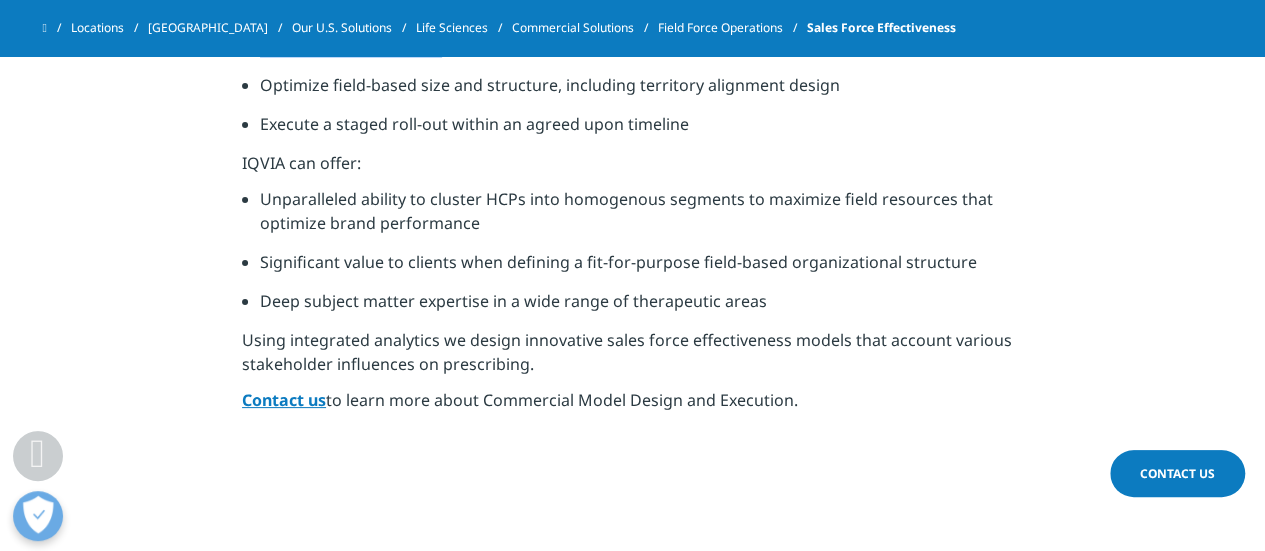 scroll, scrollTop: 998, scrollLeft: 0, axis: vertical 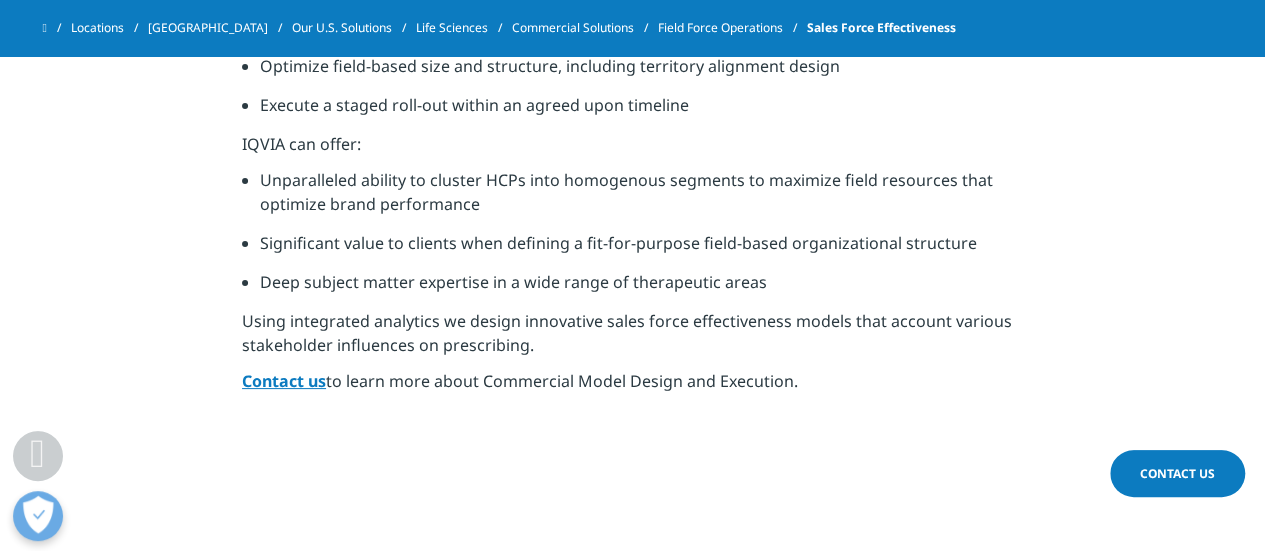 click on "Optimize internal structures to maximize commercial opportunities.
Although the current field structure constrains personal promotion it shouldn’t constrain your ability to maximize your commercial impact. IQVIA Sales Force Effectiveness (SFE) solutions provide precision targeting strategies to guide decision making and help senior leadership prioritize the right targets with the appropriate resources.
Leveraging the framework we developed, powered by the  IQVIA CORE , we can help you:
Develop a customized field-based target segmentation methodology to prioritize physicians, institutions, and accounts for personal promotion
Optimize field-based size and structure, including territory alignment design
Execute a staged roll-out within an agreed upon timeline
IQVIA can offer:
Unparalleled ability to cluster HCPs into homogenous segments to maximize field resources that optimize brand performance" at bounding box center [632, 68] 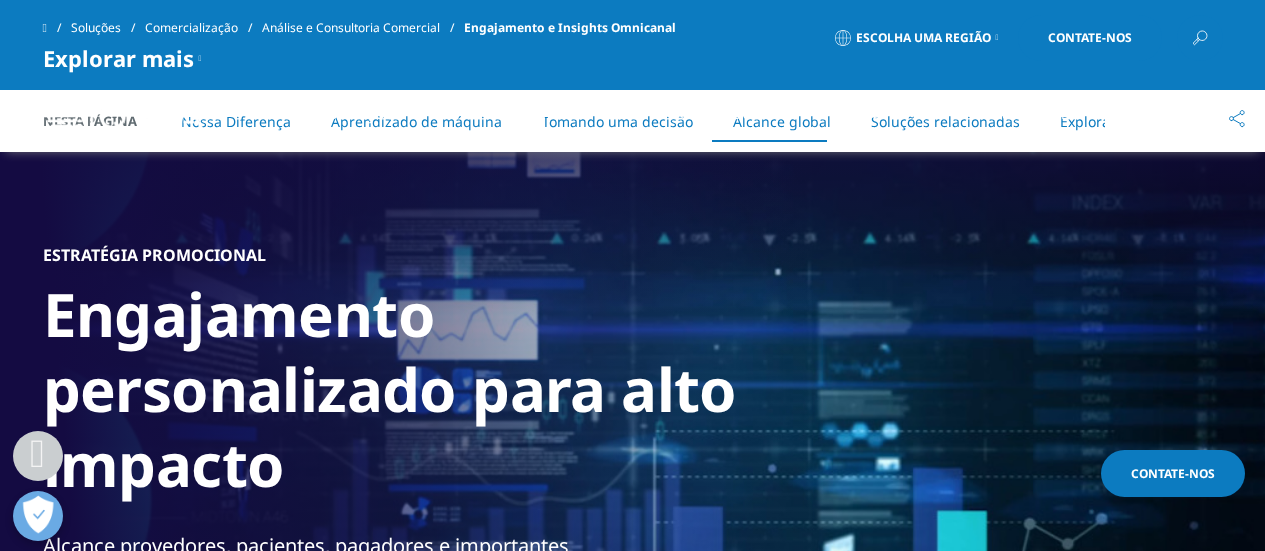 scroll, scrollTop: 4708, scrollLeft: 0, axis: vertical 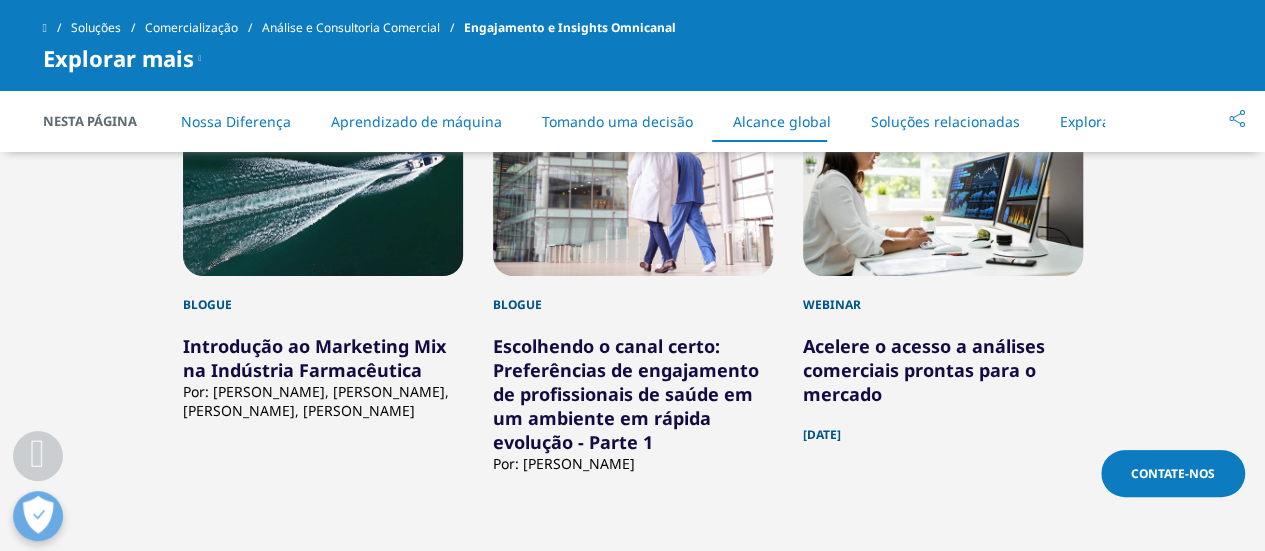 click on "Escolhendo o canal certo: Preferências de engajamento de profissionais de saúde em um ambiente em rápida evolução - Parte 1" at bounding box center [626, 394] 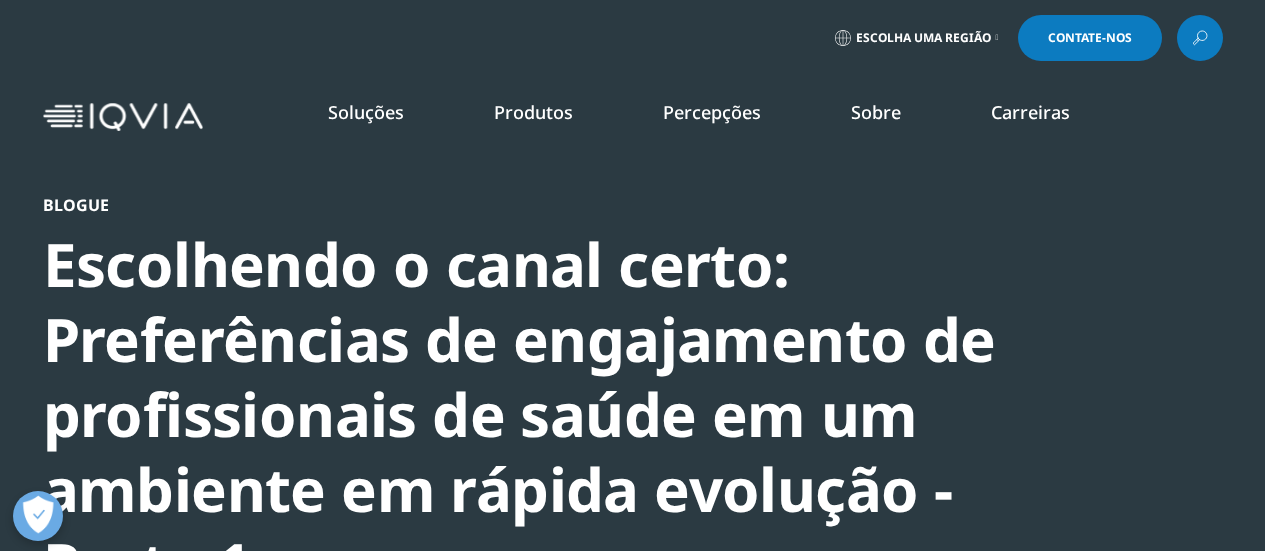 scroll, scrollTop: 0, scrollLeft: 0, axis: both 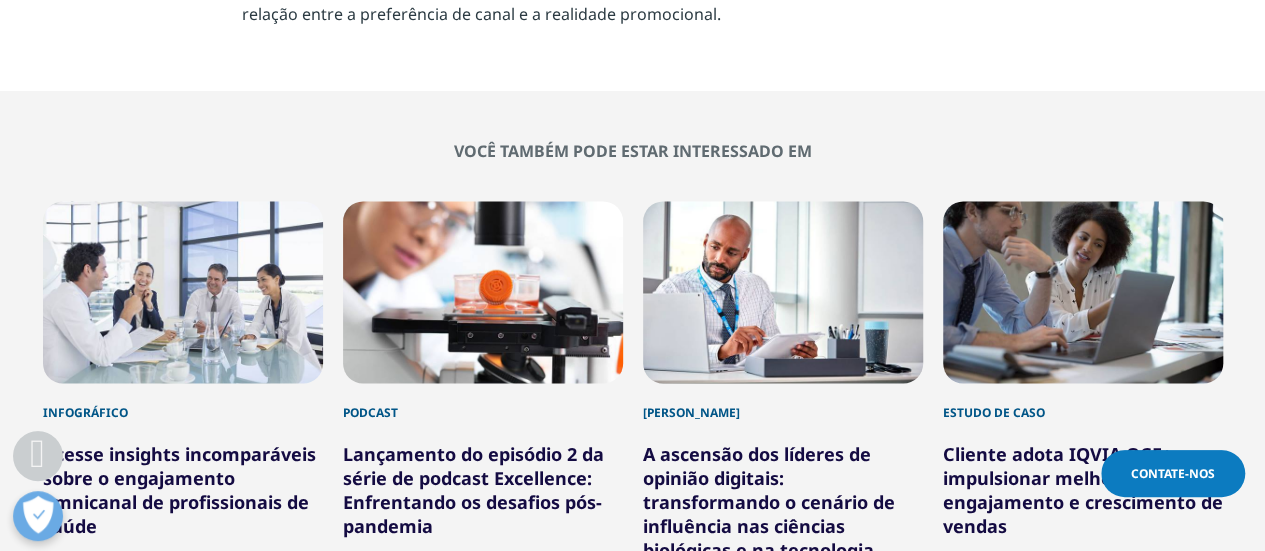 click on "Acesse insights incomparáveis ​​sobre o engajamento omnicanal de profissionais de saúde" at bounding box center (182, 489) 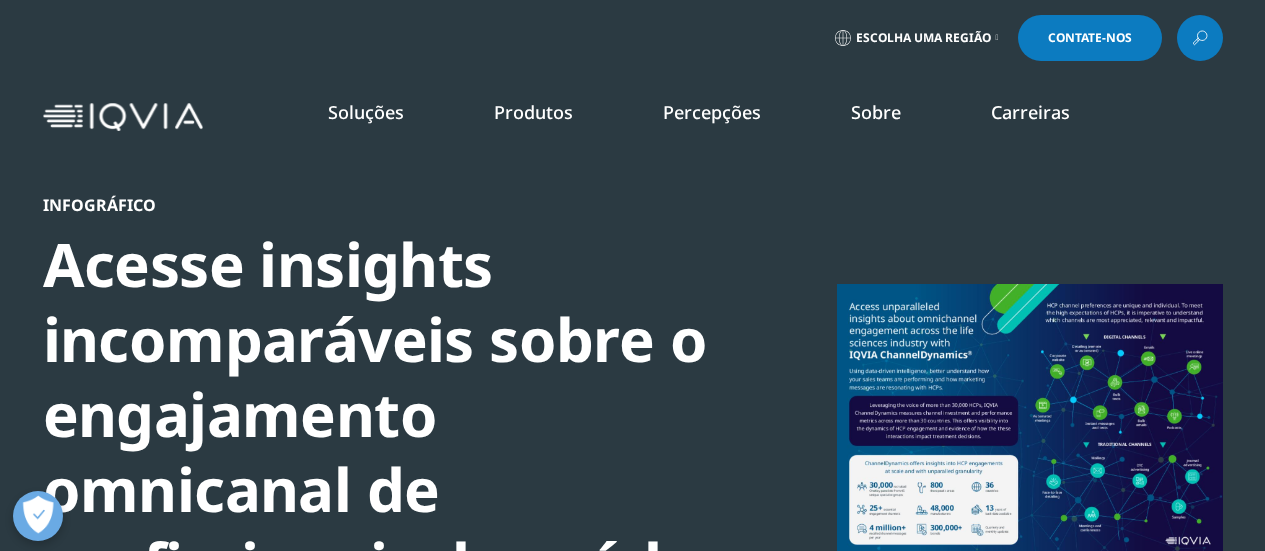 scroll, scrollTop: 0, scrollLeft: 0, axis: both 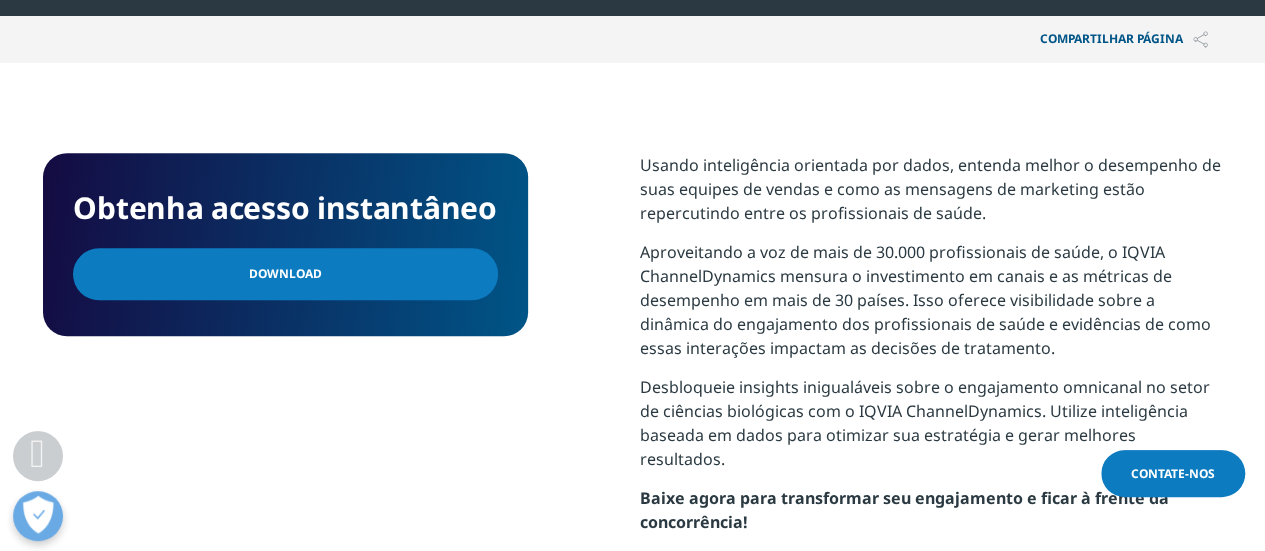 click on "Download" at bounding box center (285, 273) 